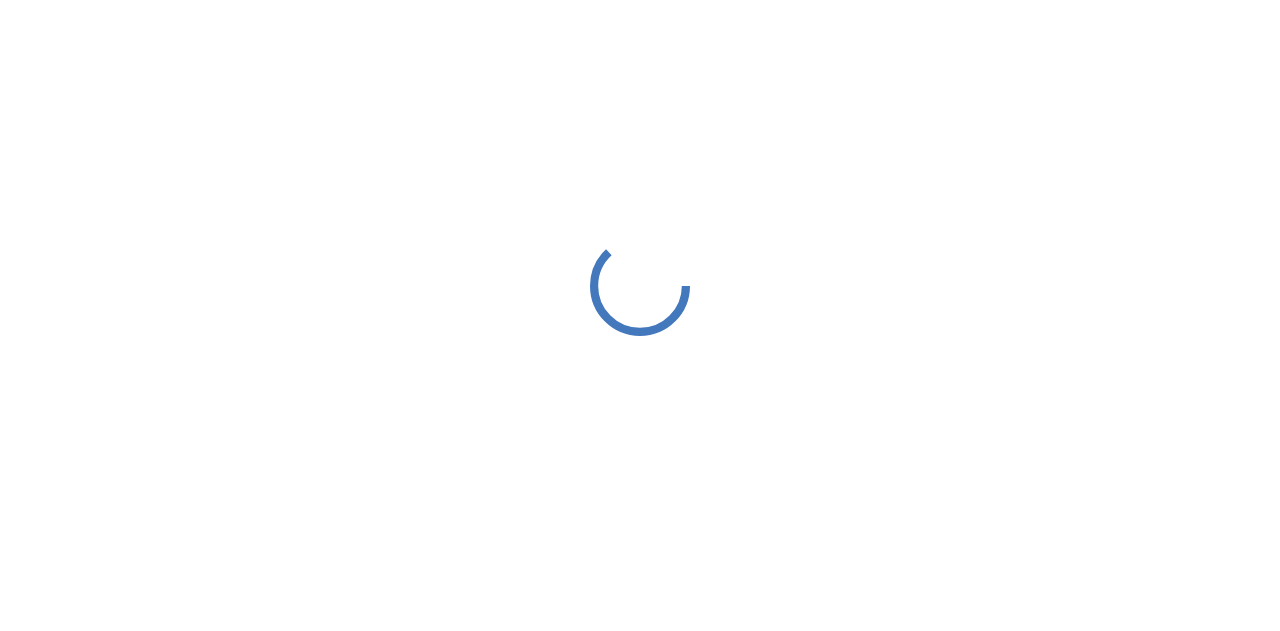 scroll, scrollTop: 0, scrollLeft: 0, axis: both 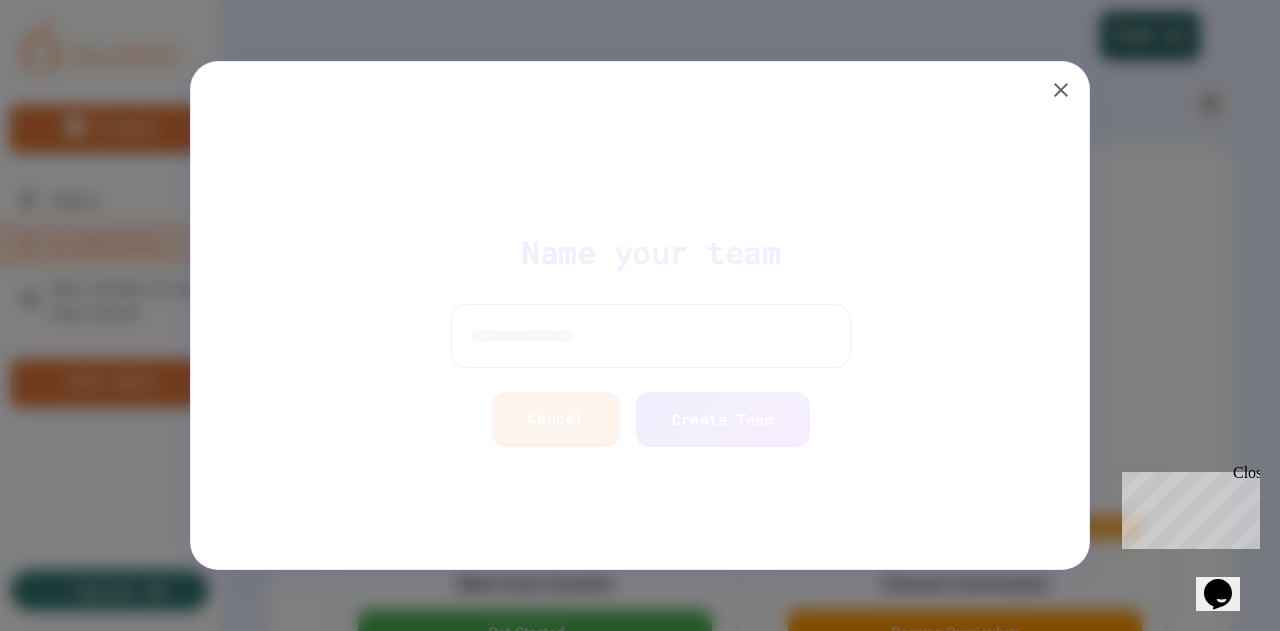click at bounding box center (640, 336) 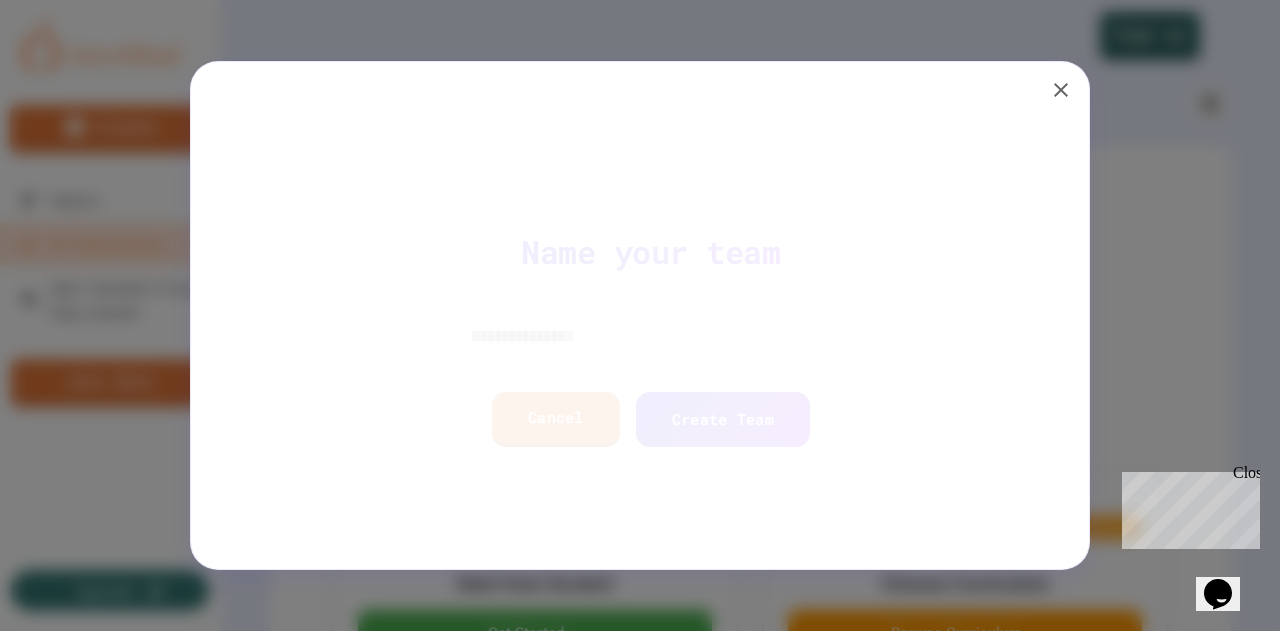 click 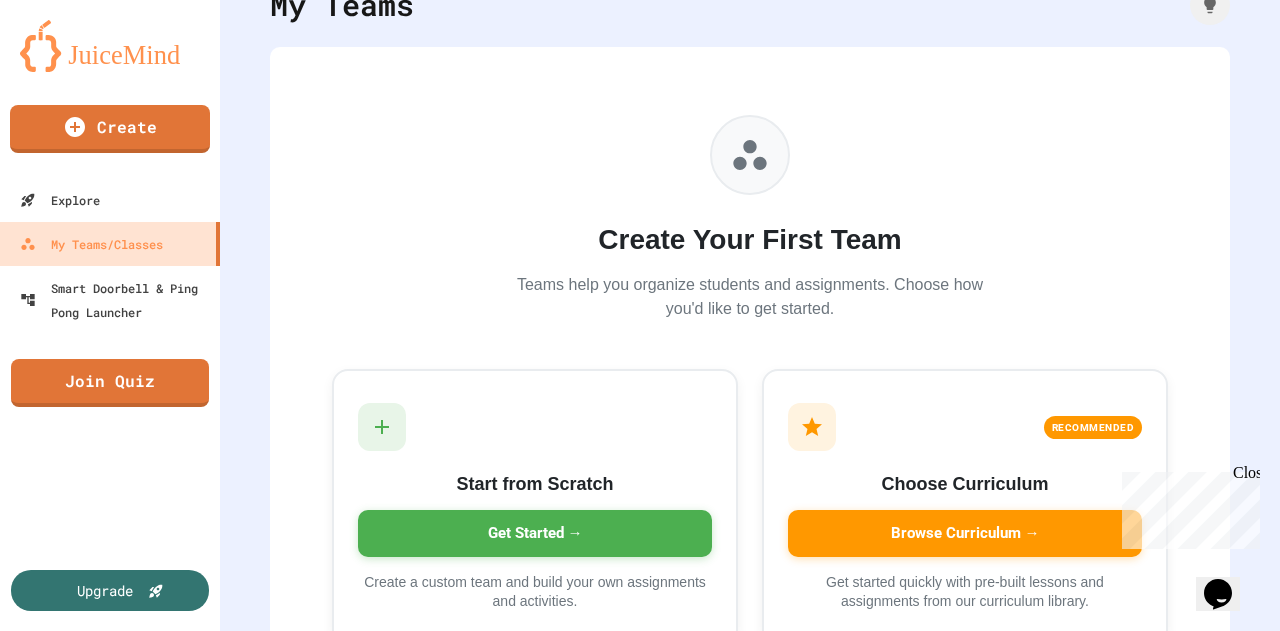 scroll, scrollTop: 198, scrollLeft: 0, axis: vertical 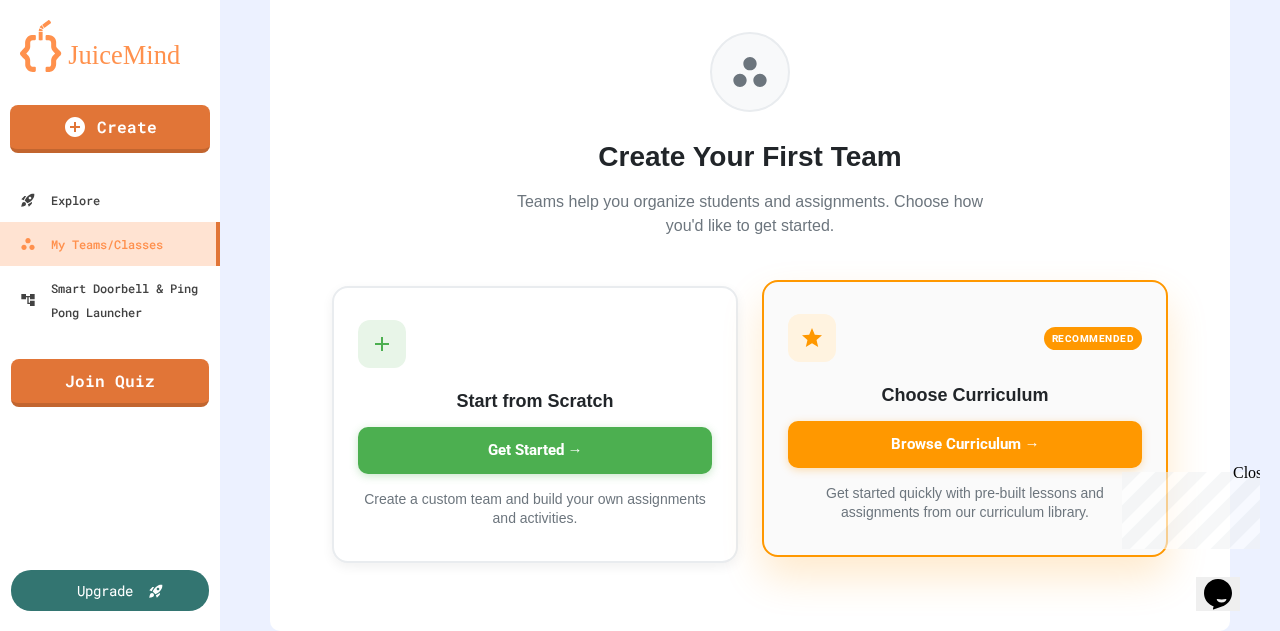 click on "Browse Curriculum →" at bounding box center [965, 444] 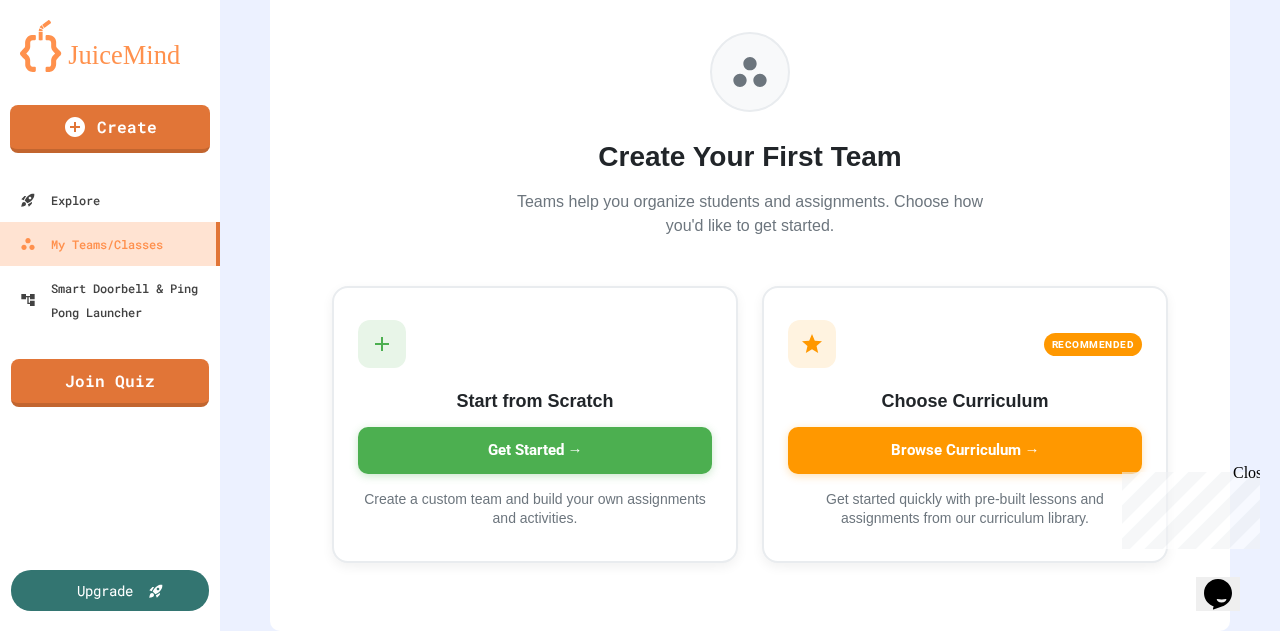 click on "Sign up!" at bounding box center (559, 968) 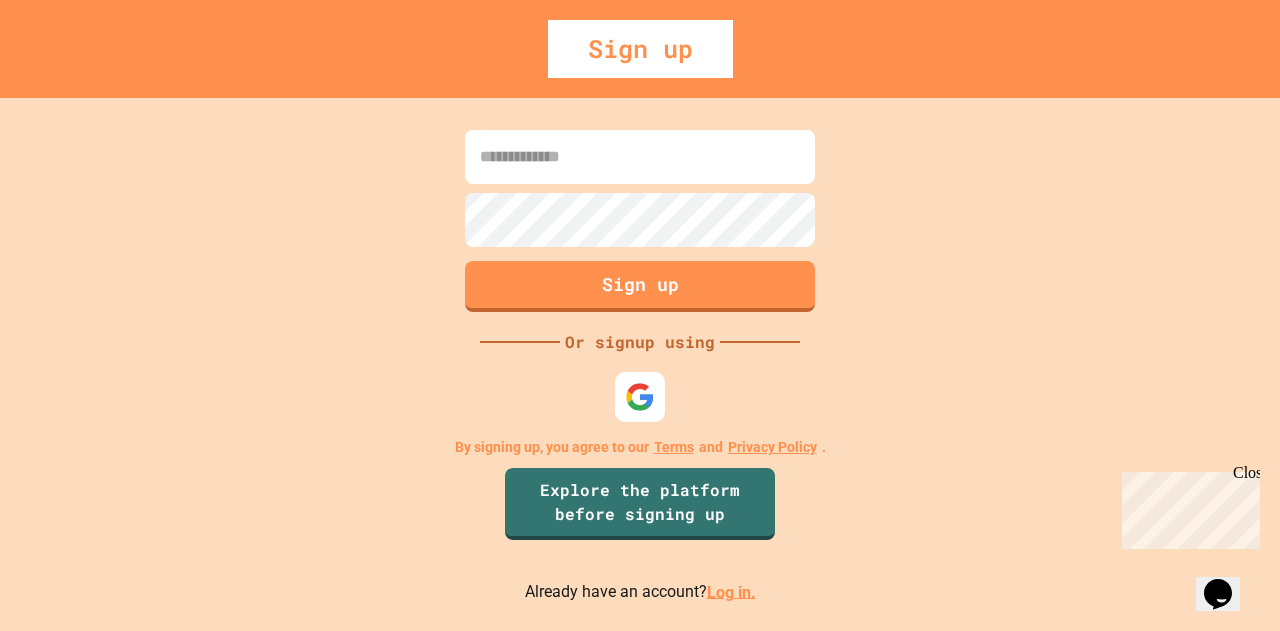 click at bounding box center [640, 157] 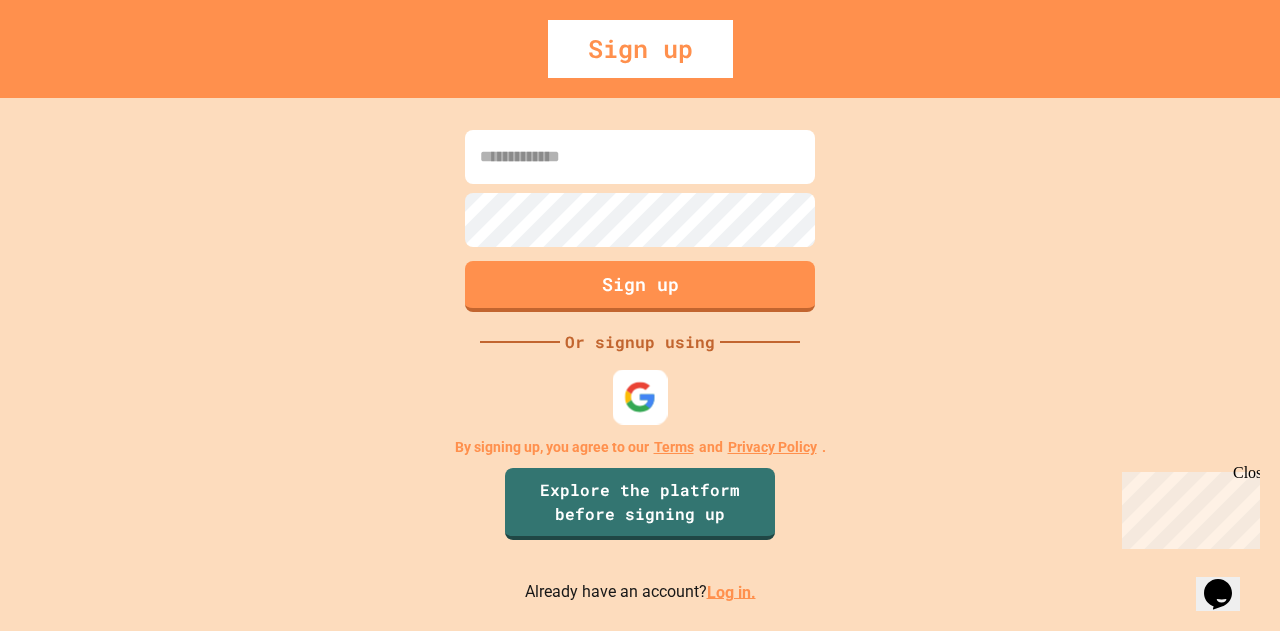 click at bounding box center (640, 396) 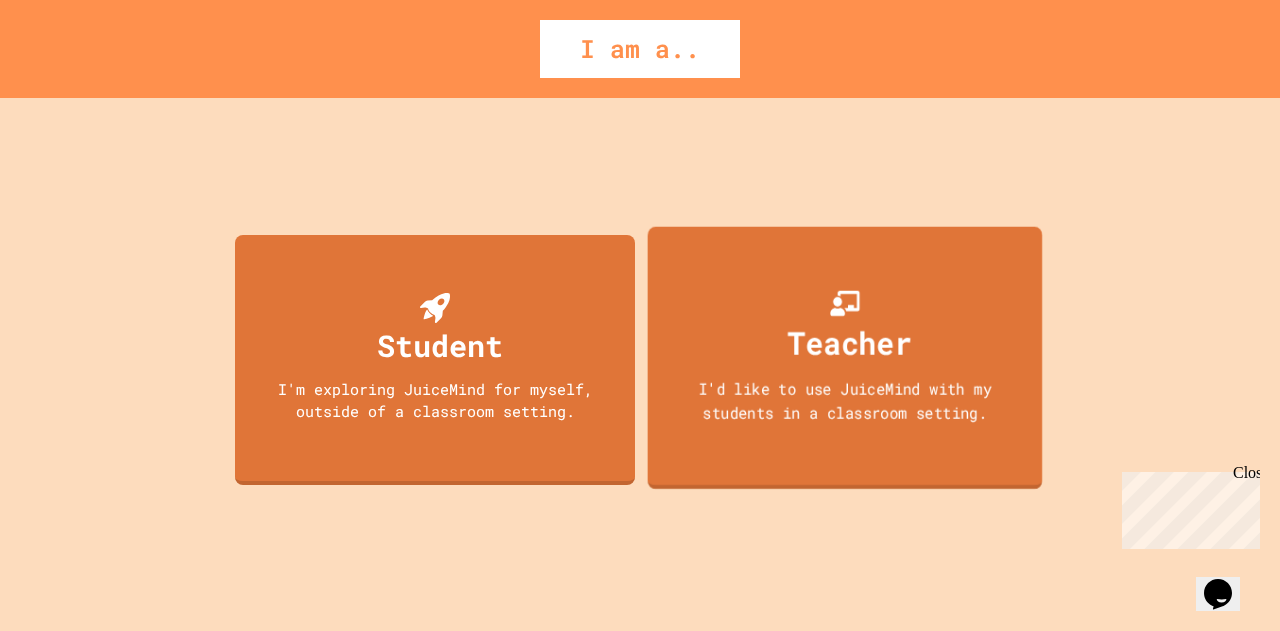 click on "Teacher I'd like to use JuiceMind with my students in a classroom setting." at bounding box center [845, 357] 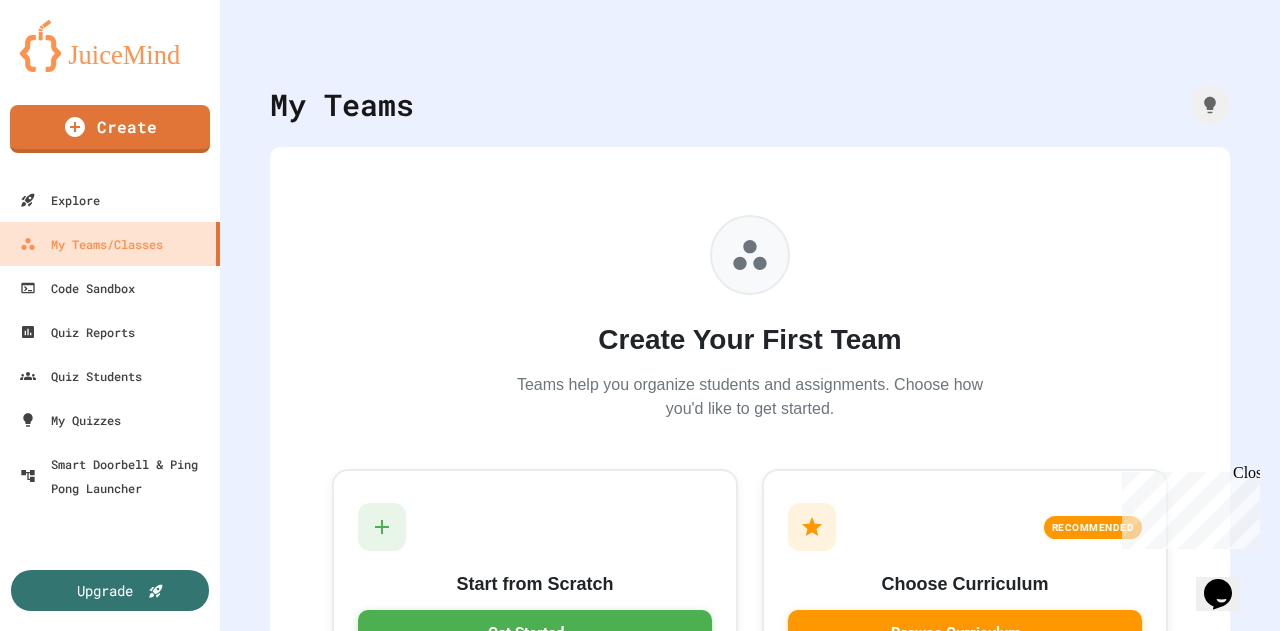 scroll, scrollTop: 198, scrollLeft: 0, axis: vertical 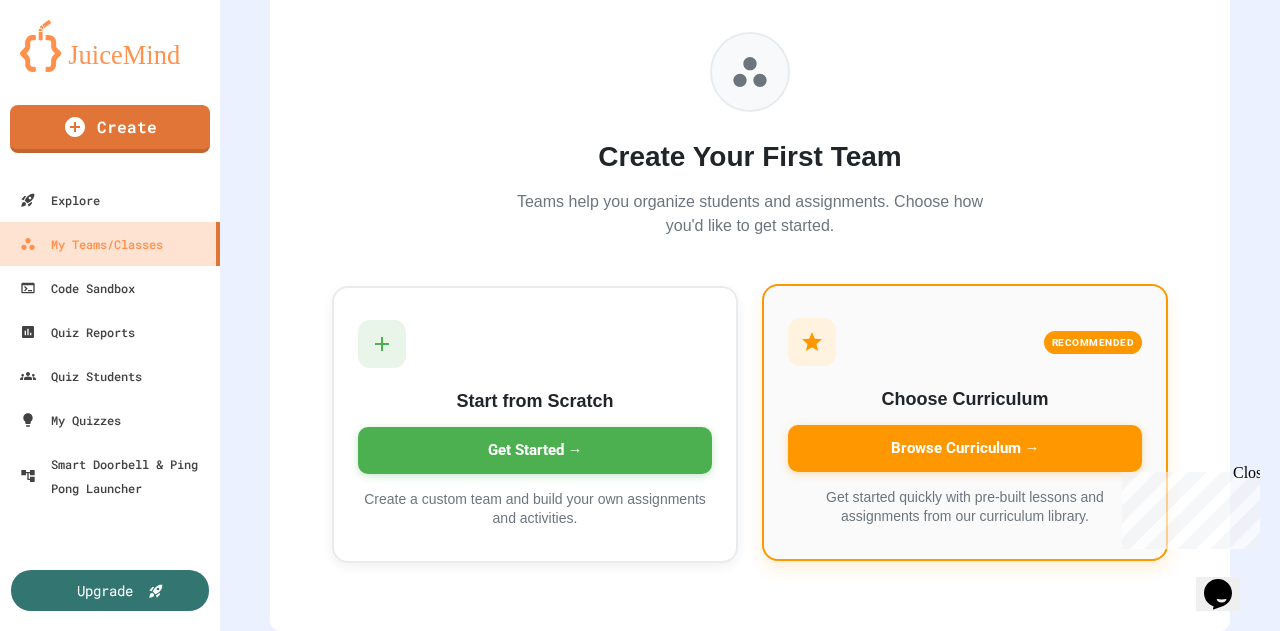 click on "Browse Curriculum →" at bounding box center [965, 448] 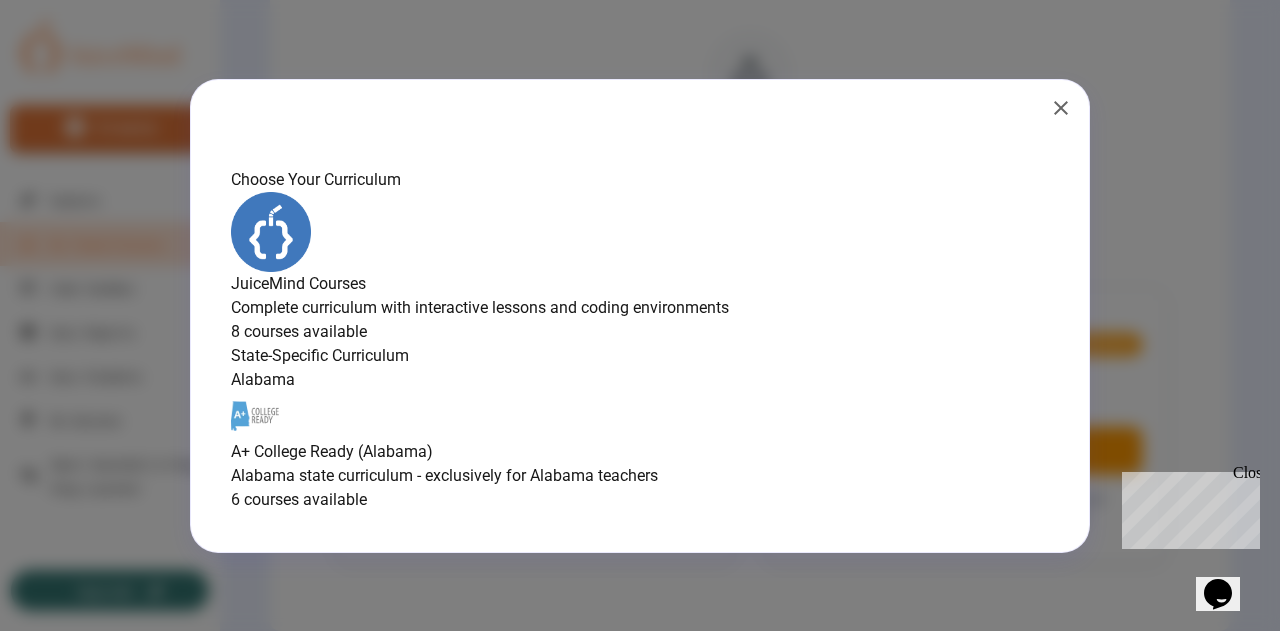 scroll, scrollTop: 0, scrollLeft: 0, axis: both 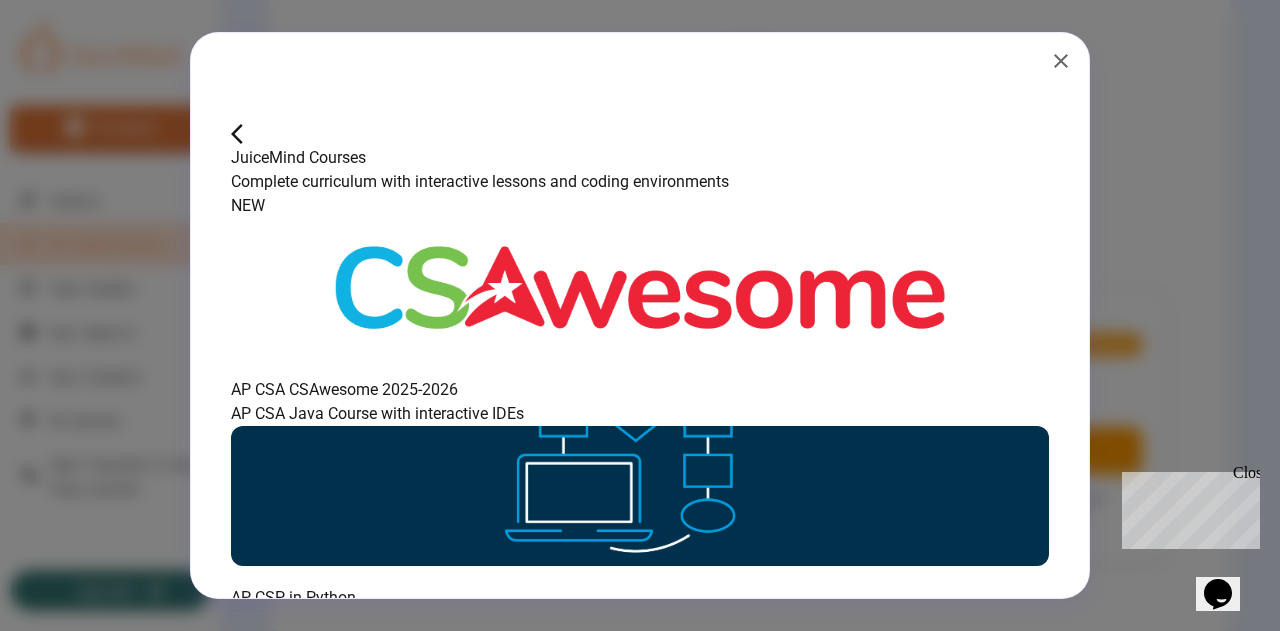 click at bounding box center [640, 288] 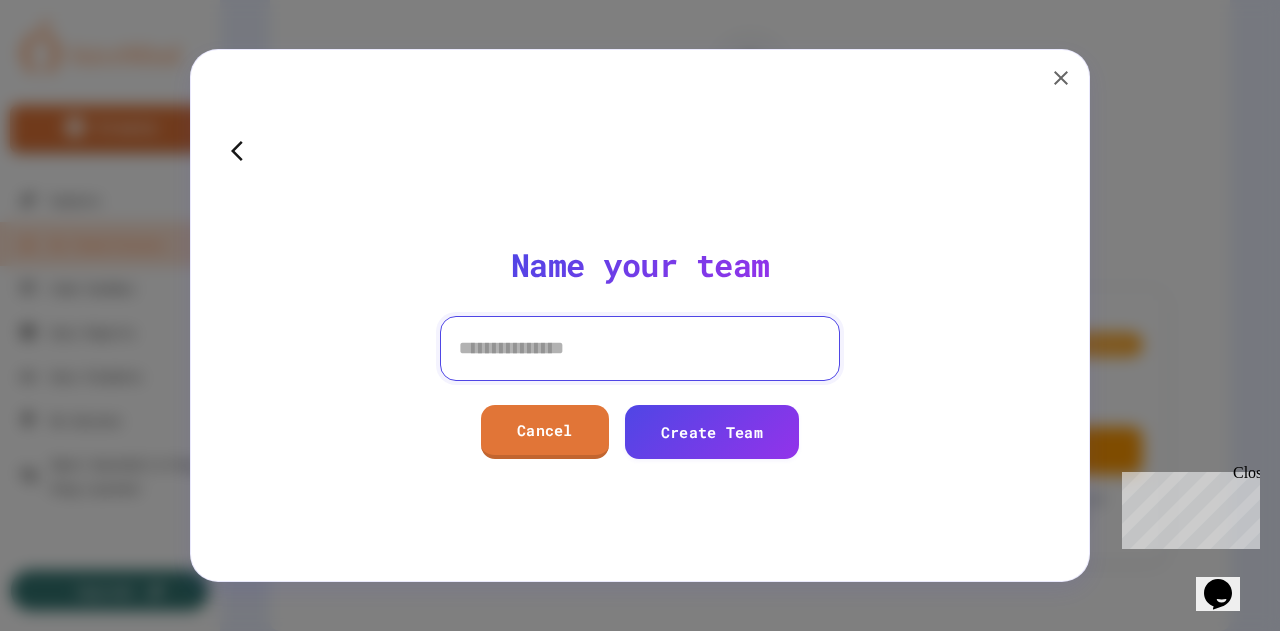 click at bounding box center (640, 348) 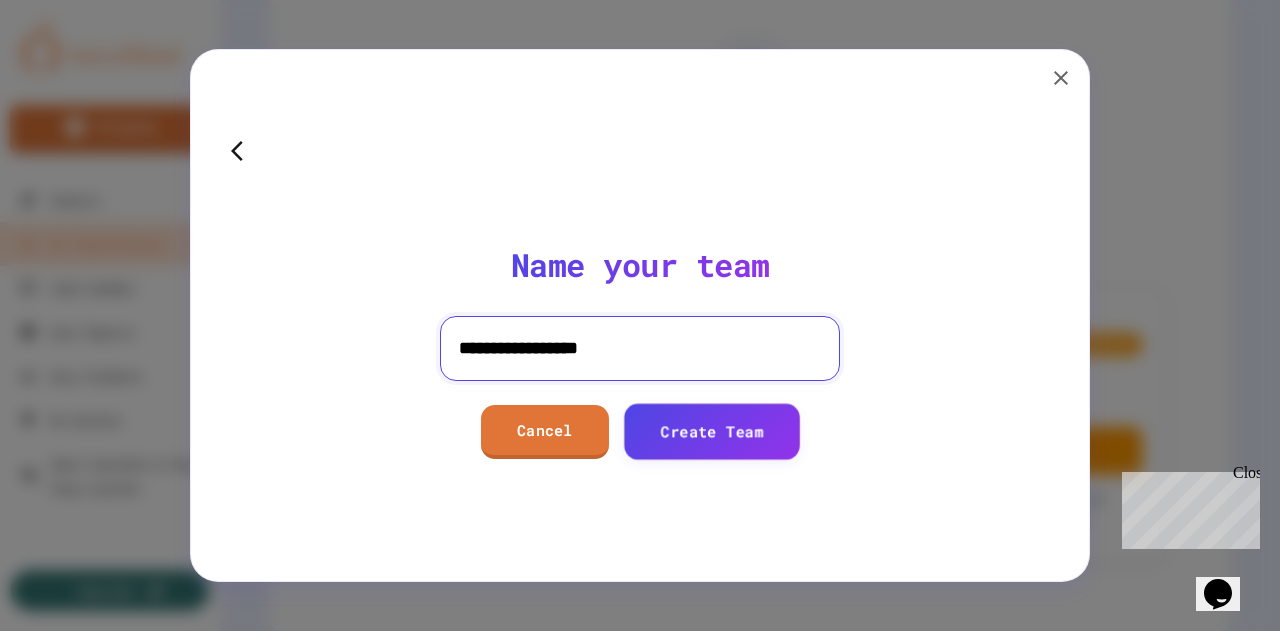 type on "**********" 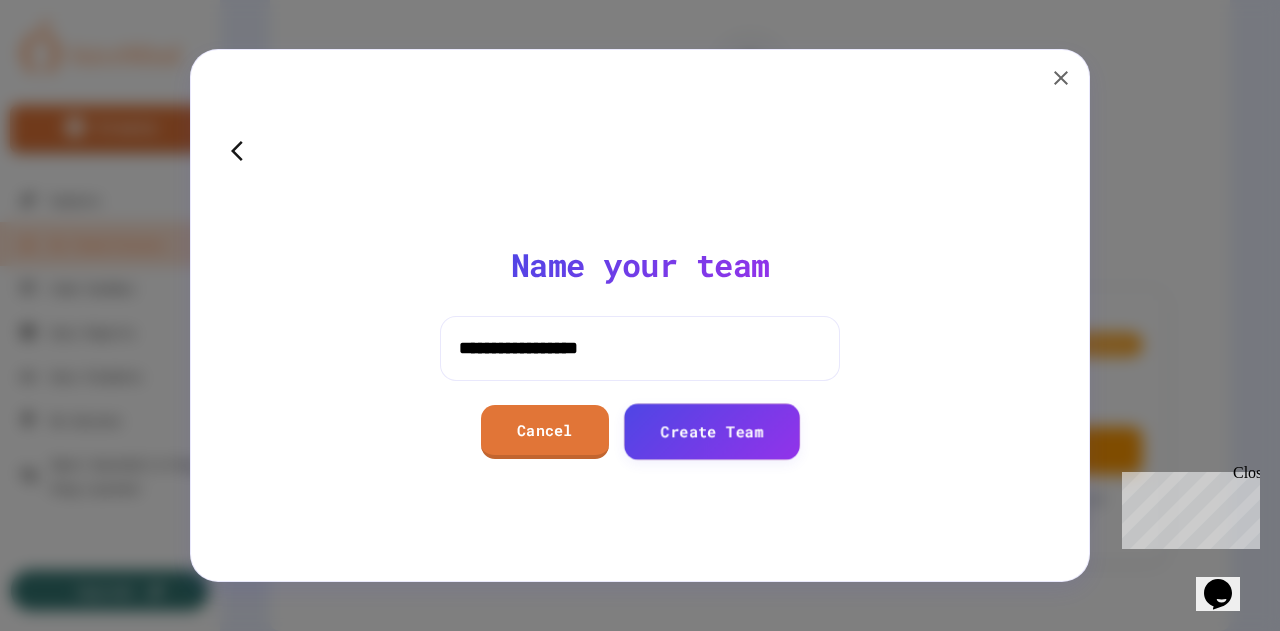 click on "Create Team" at bounding box center [712, 431] 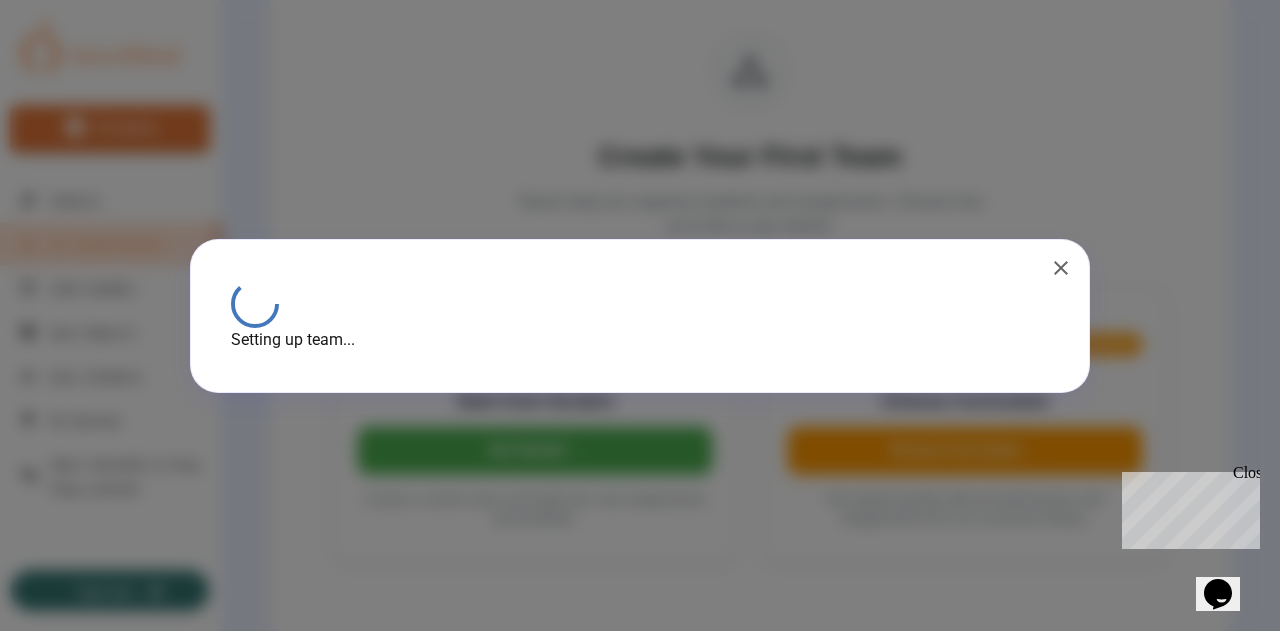 scroll, scrollTop: 0, scrollLeft: 0, axis: both 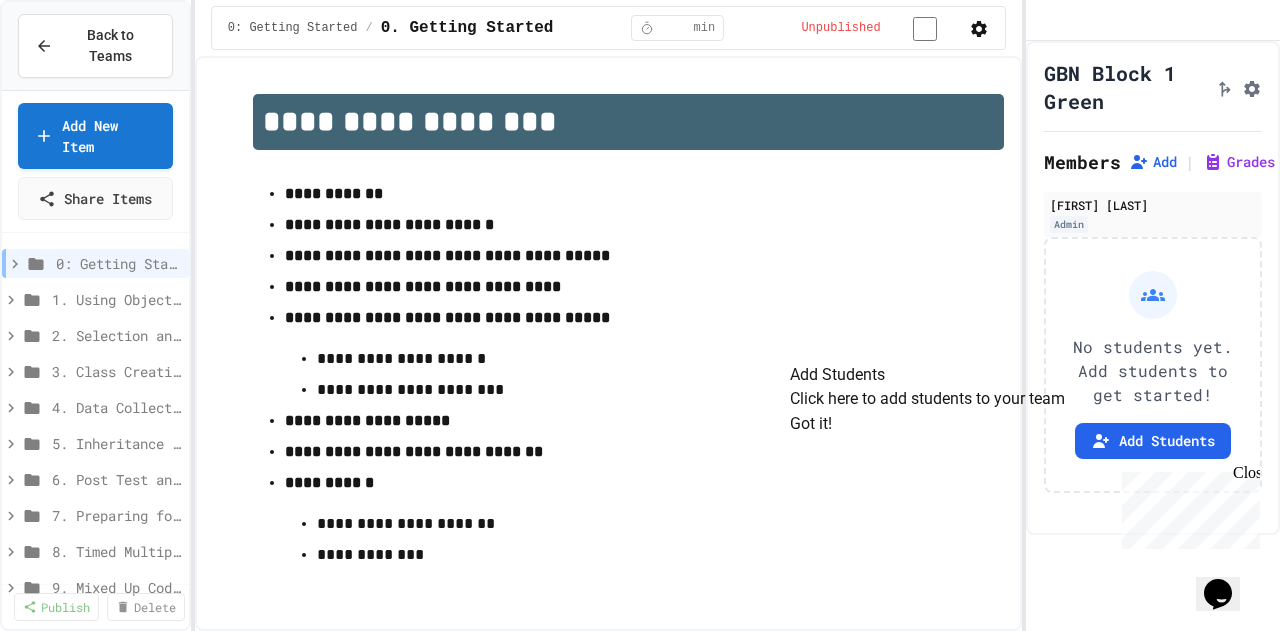 click on "Got it!" at bounding box center (811, 424) 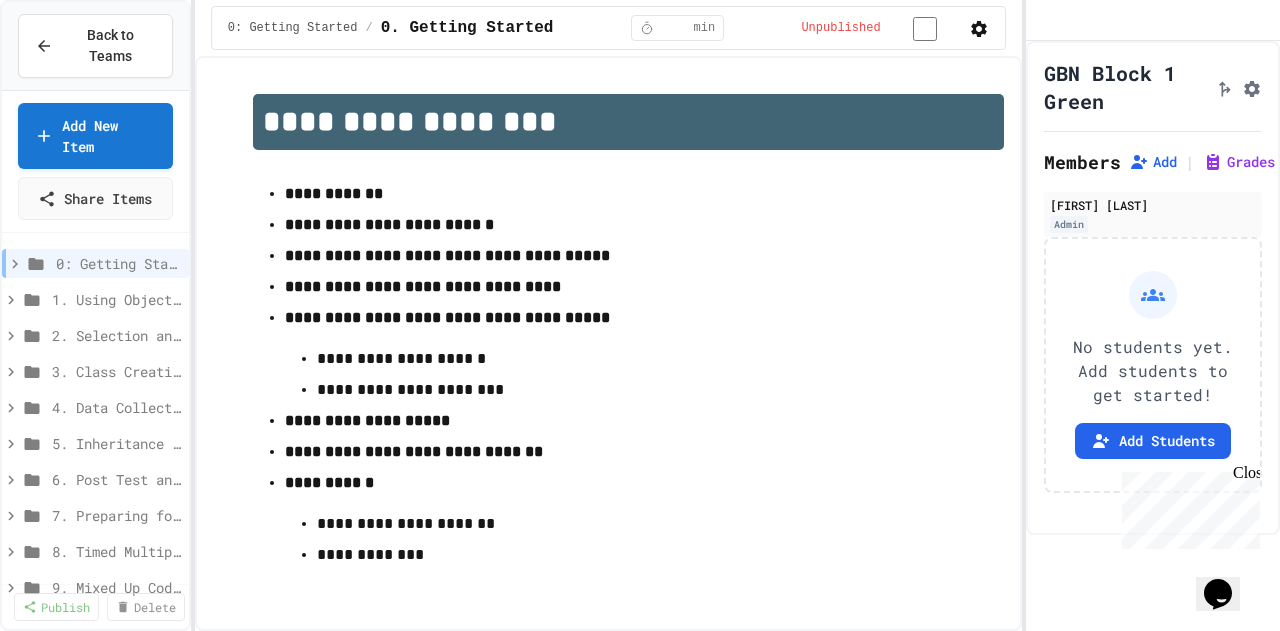 click on "**********" at bounding box center (620, 359) 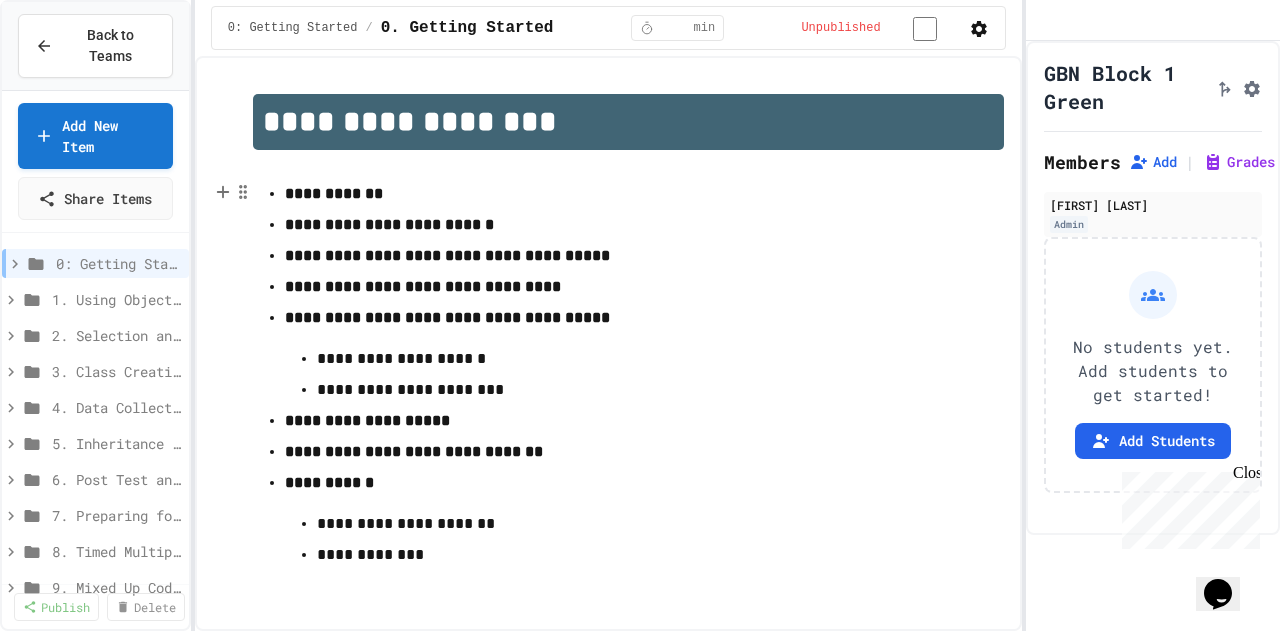 click on "**********" at bounding box center (447, 317) 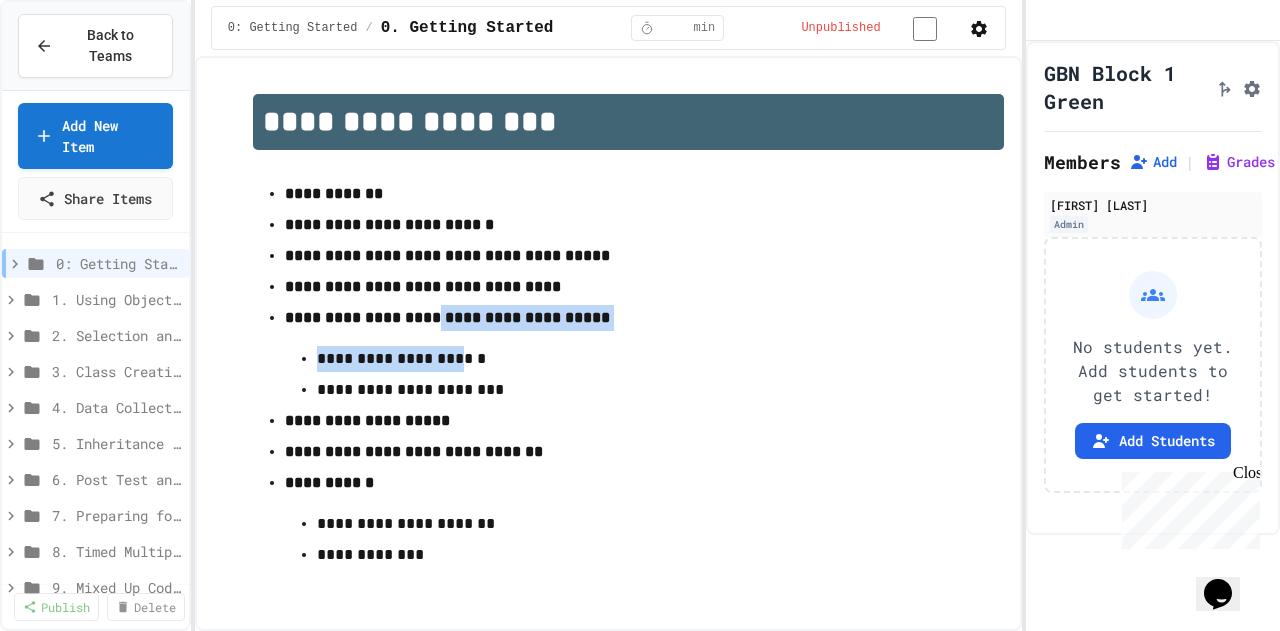 drag, startPoint x: 445, startPoint y: 349, endPoint x: 455, endPoint y: 377, distance: 29.732138 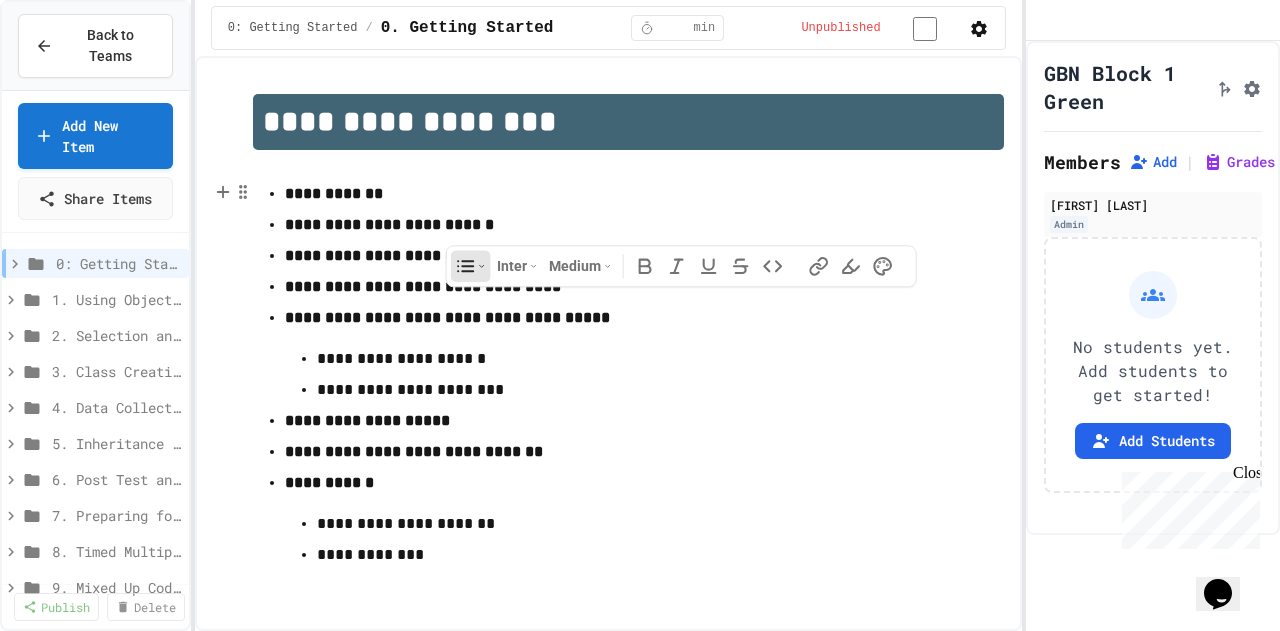 click on "**********" at bounding box center [620, 359] 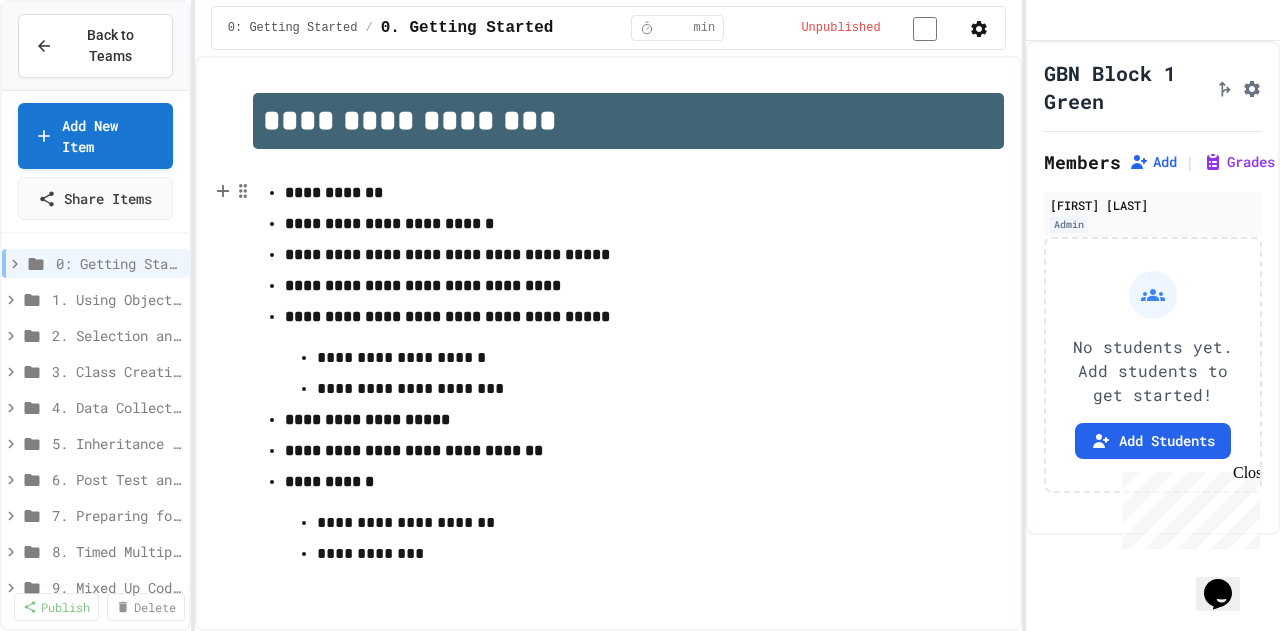 scroll, scrollTop: 0, scrollLeft: 0, axis: both 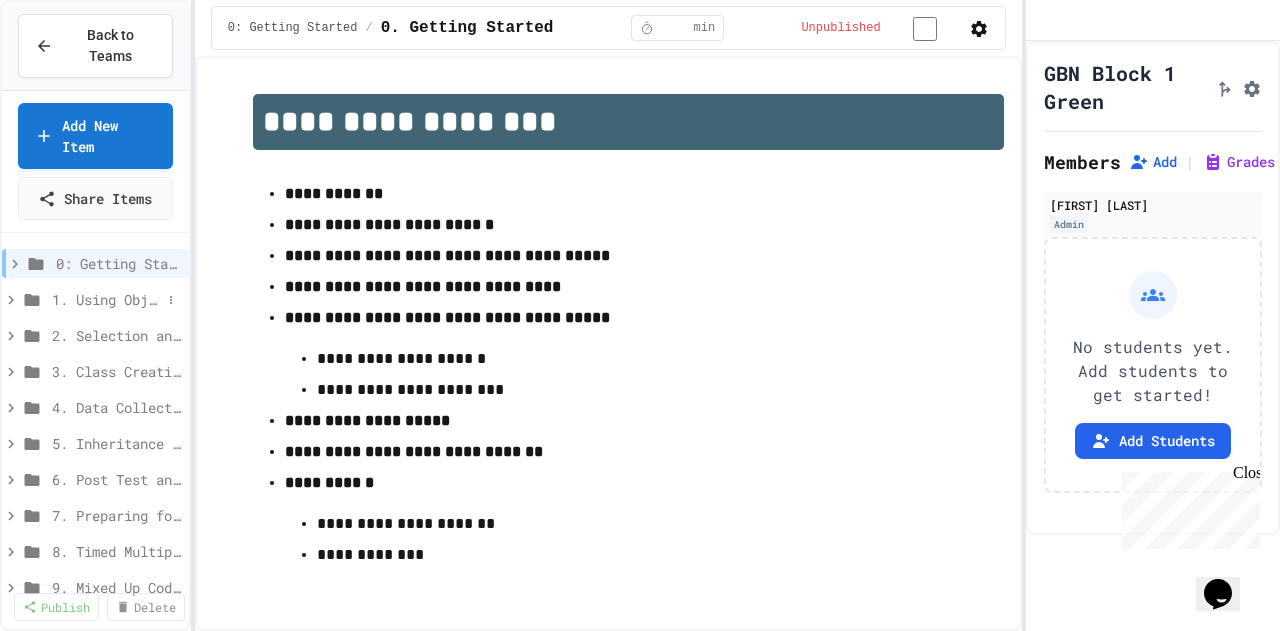 click 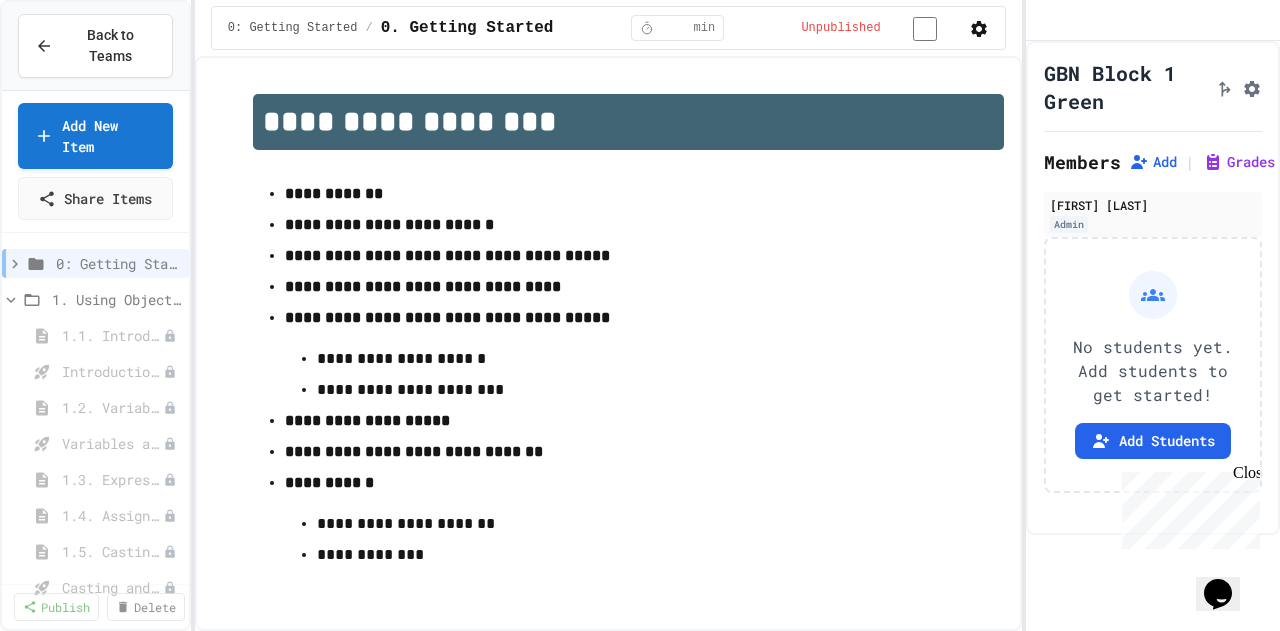click 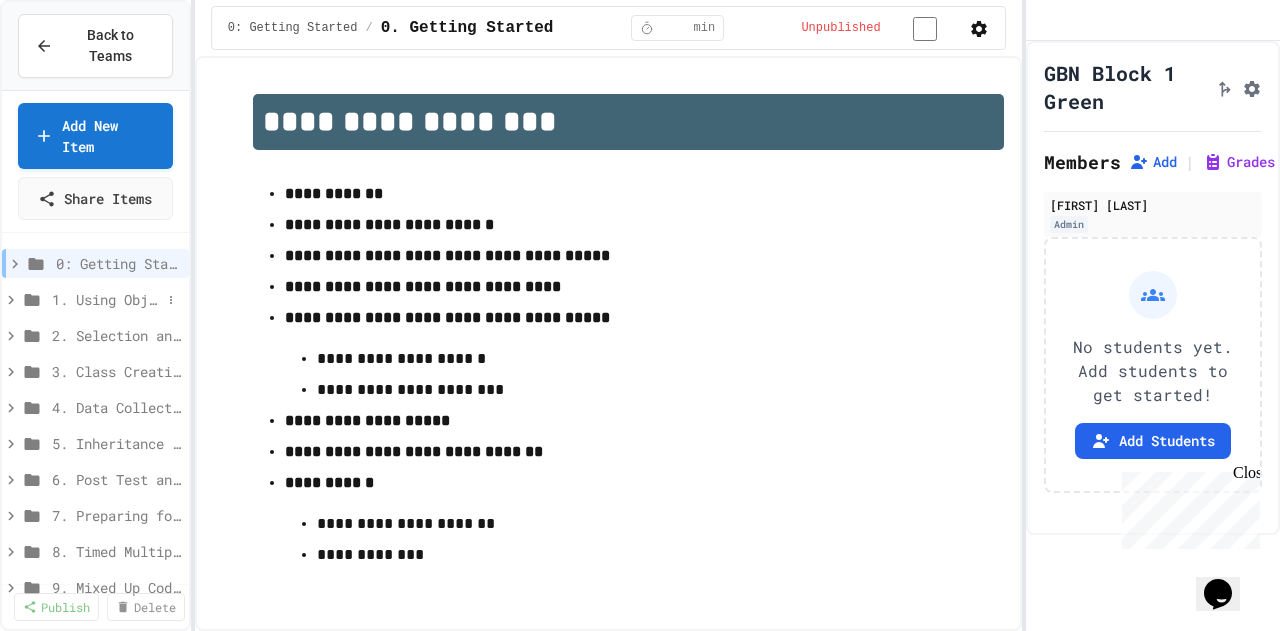 click on "1. Using Objects and Methods" at bounding box center [106, 299] 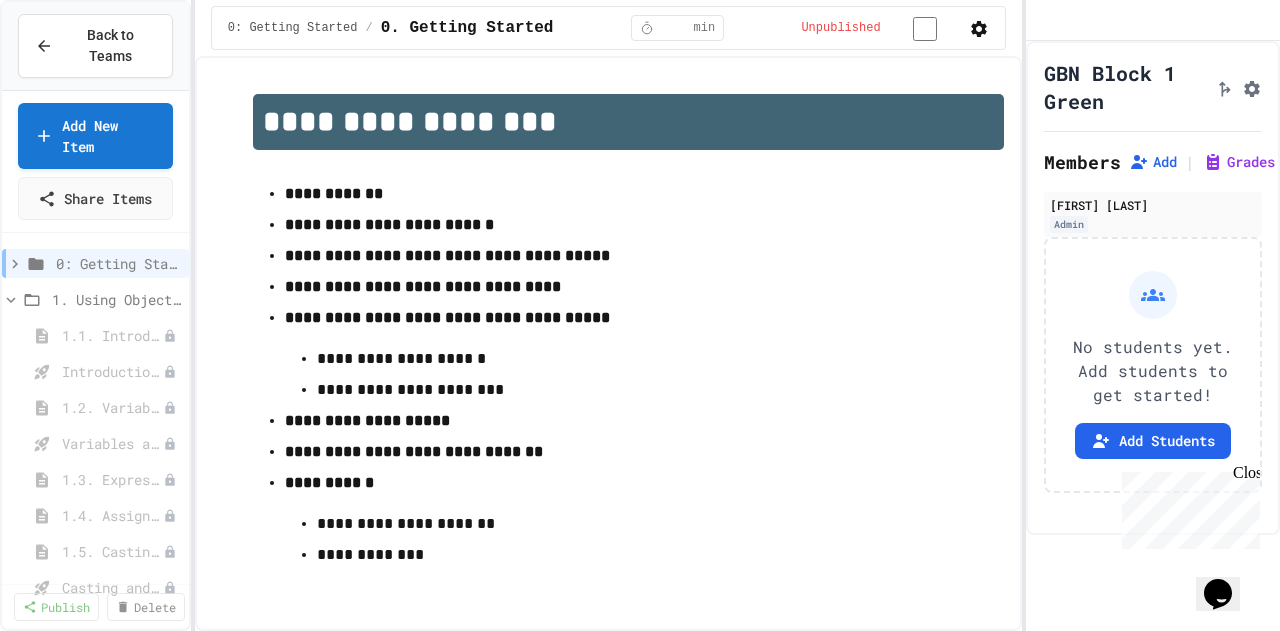click on "1. Using Objects and Methods" at bounding box center (116, 299) 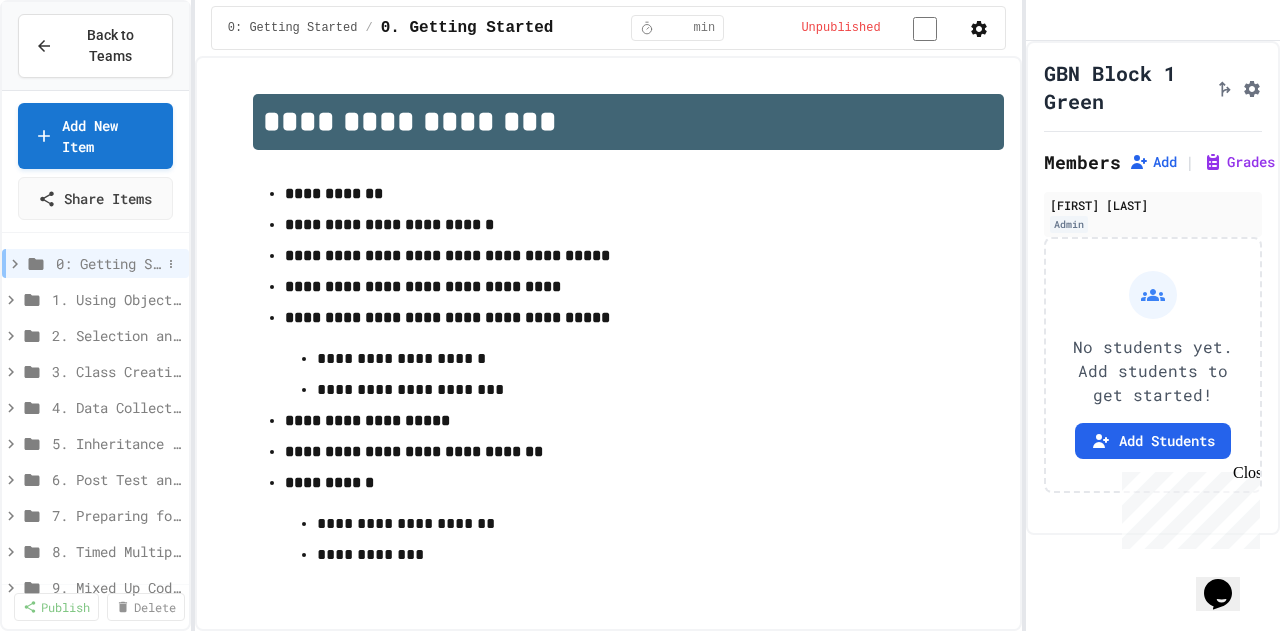 click on "0: Getting Started" at bounding box center (108, 263) 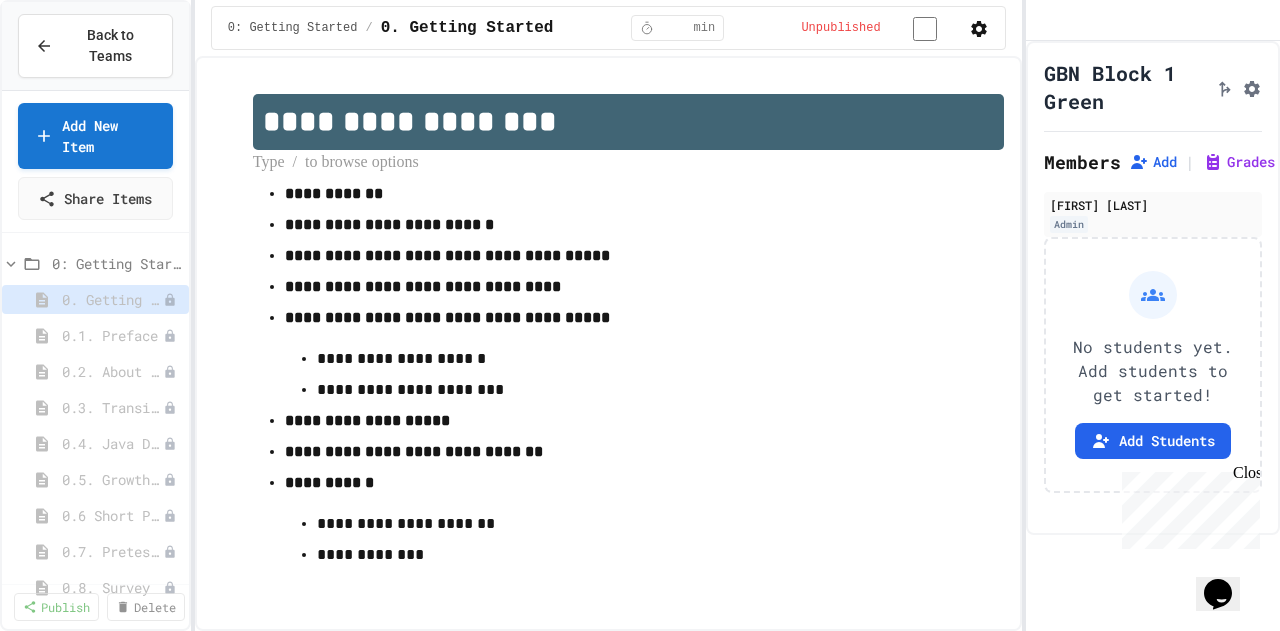 click at bounding box center (628, 163) 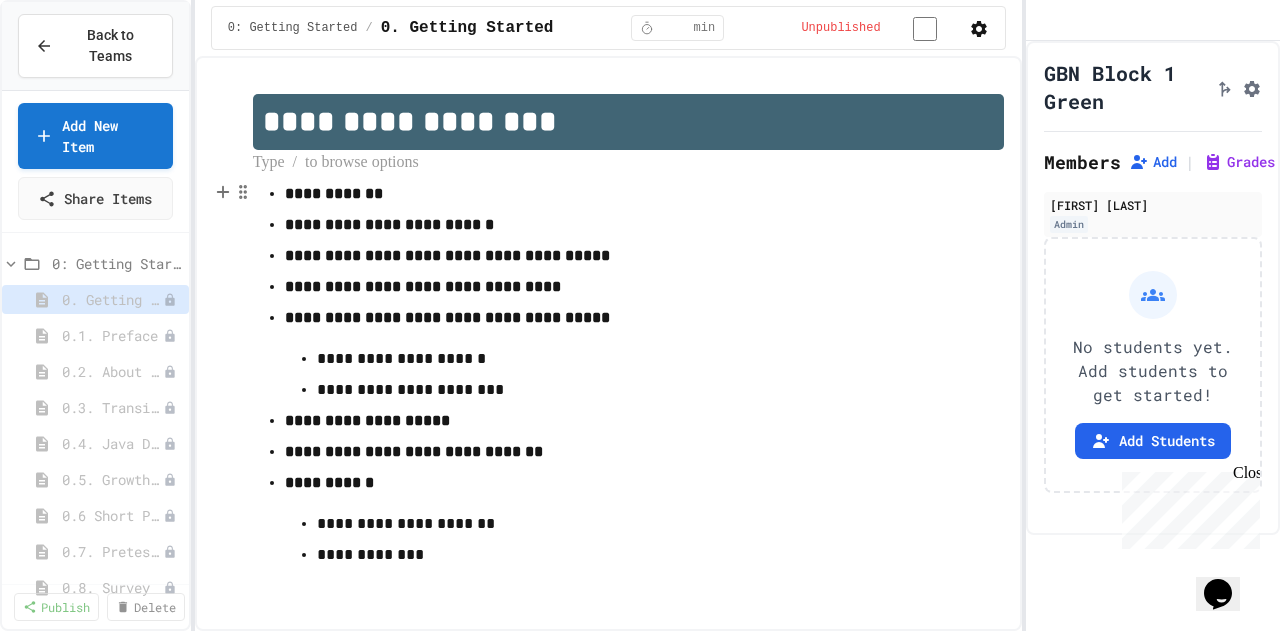 scroll, scrollTop: 26, scrollLeft: 0, axis: vertical 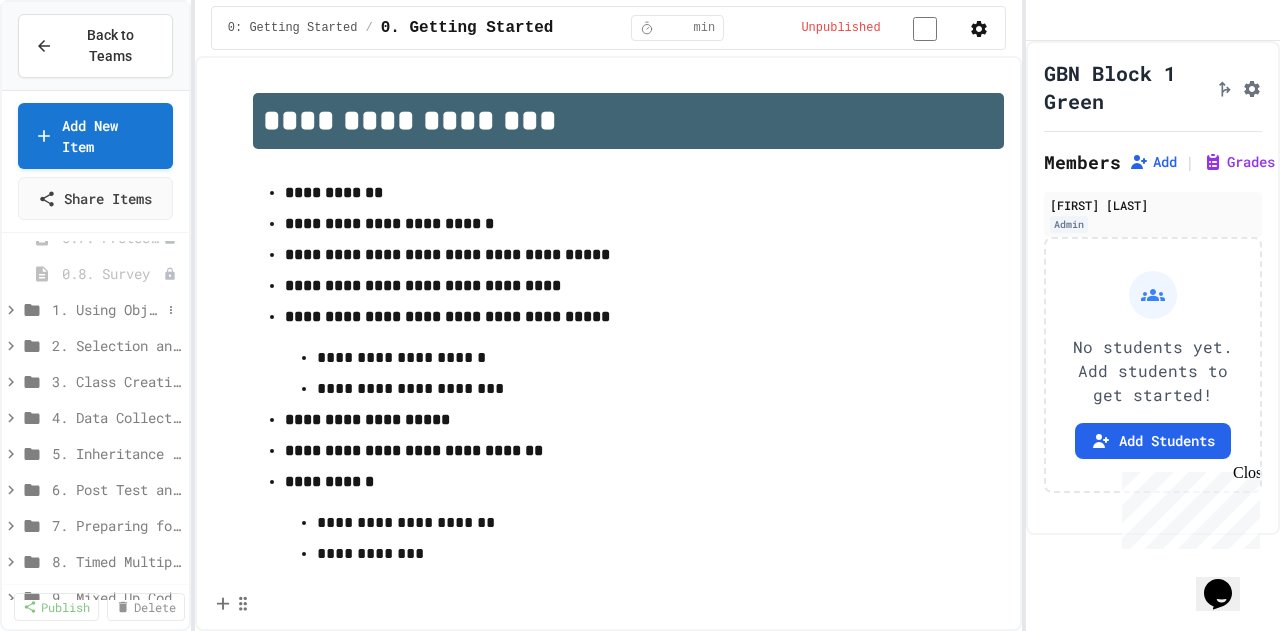 click on "1. Using Objects and Methods" at bounding box center (106, 309) 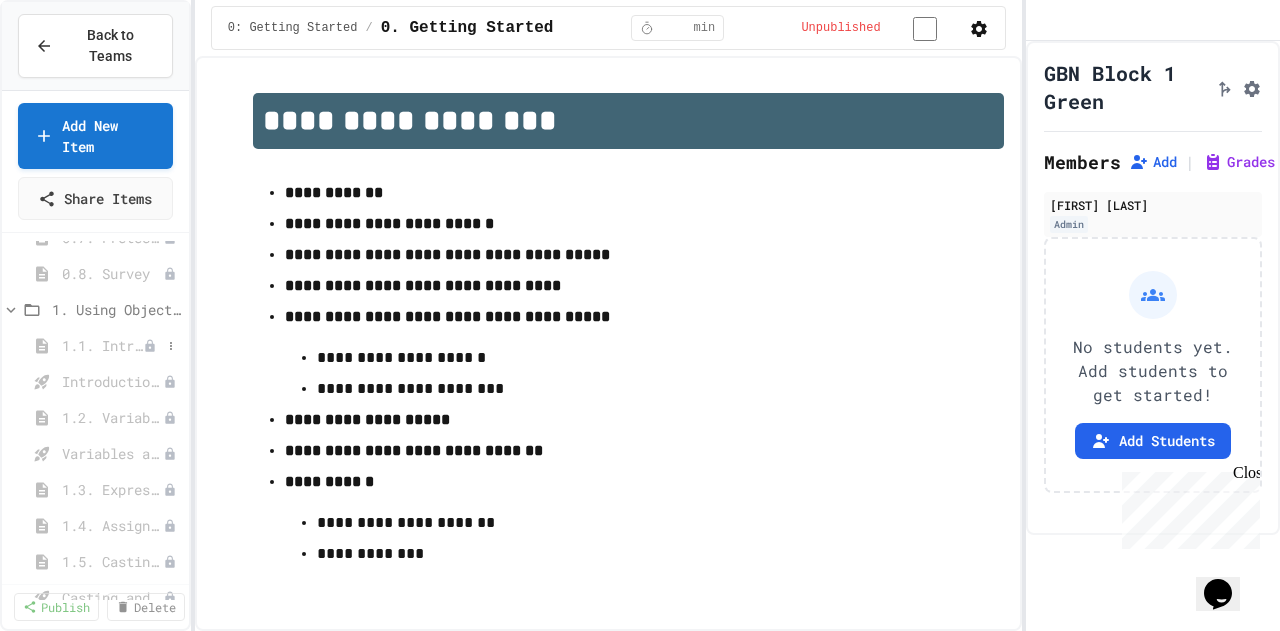 click on "1.1. Introduction to Algorithms, Programming, and Compilers" at bounding box center [102, 345] 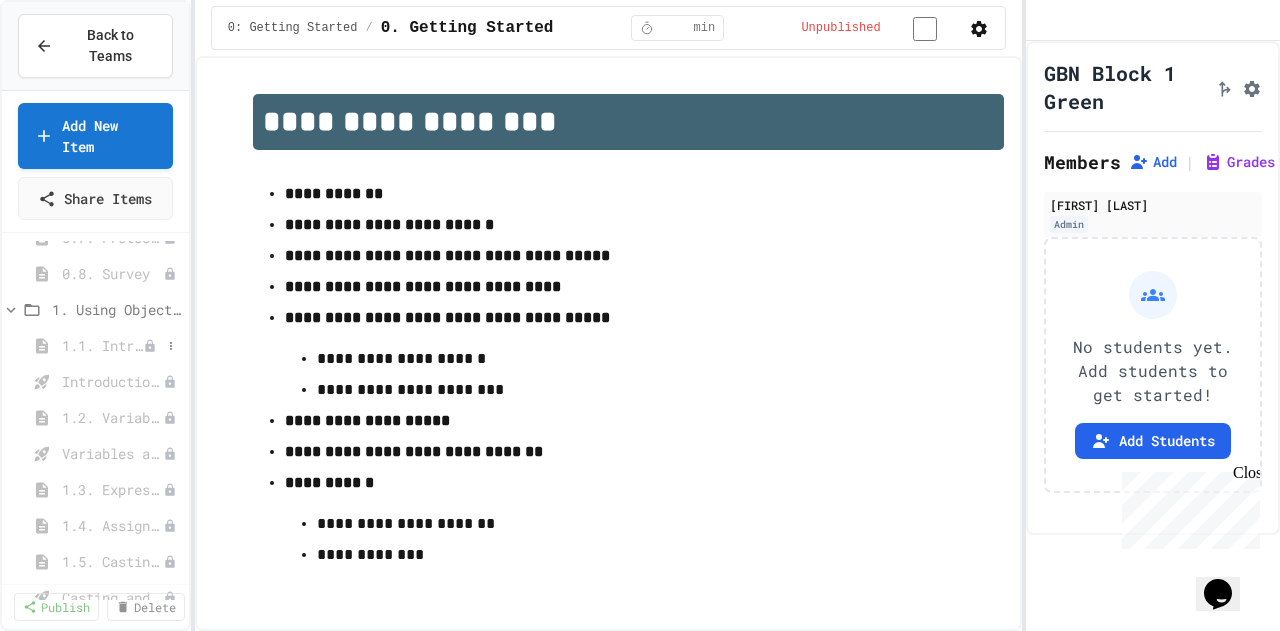 select on "***" 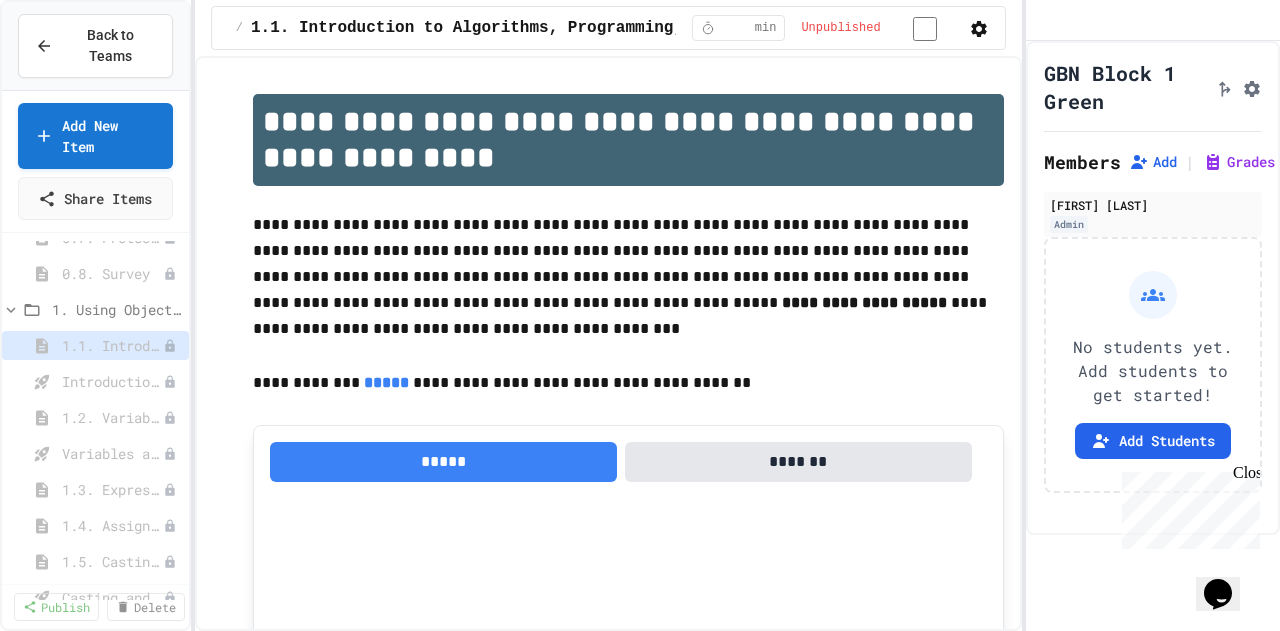 scroll, scrollTop: 0, scrollLeft: 0, axis: both 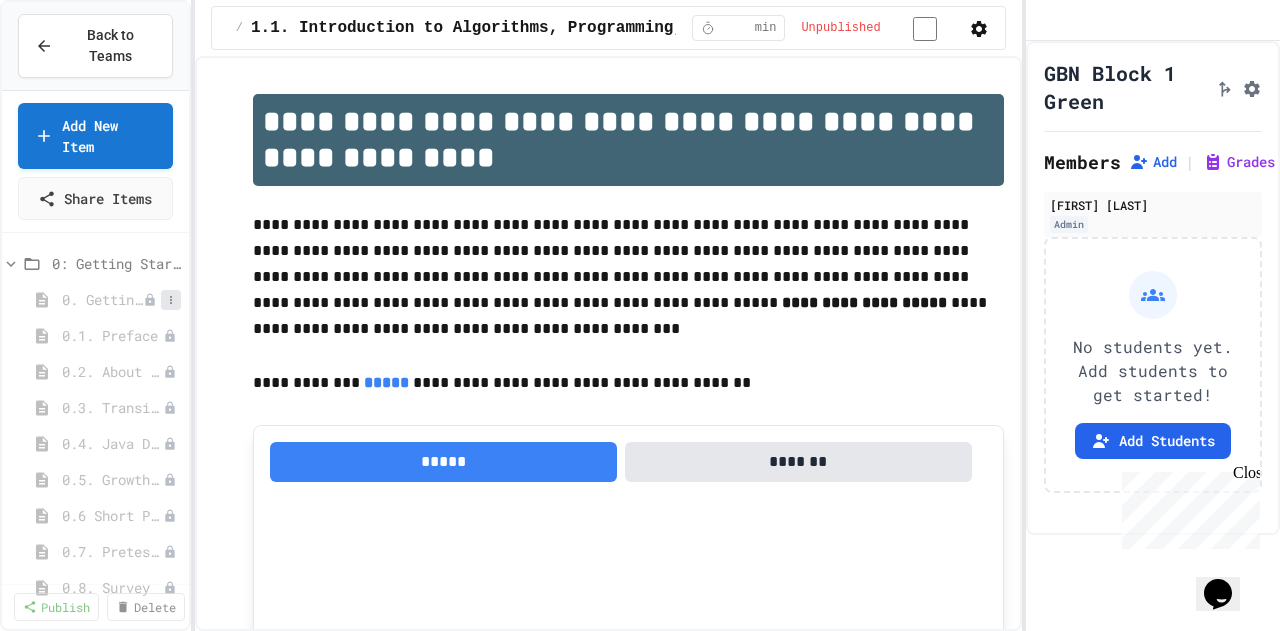 click at bounding box center [171, 300] 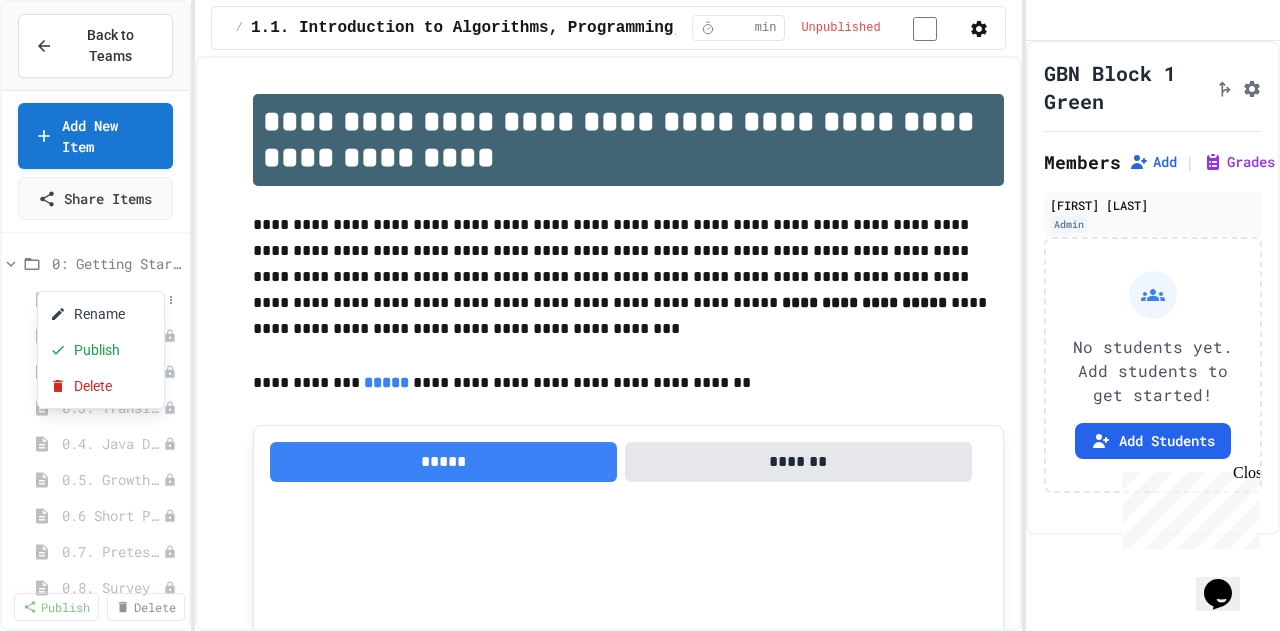 click at bounding box center [640, 315] 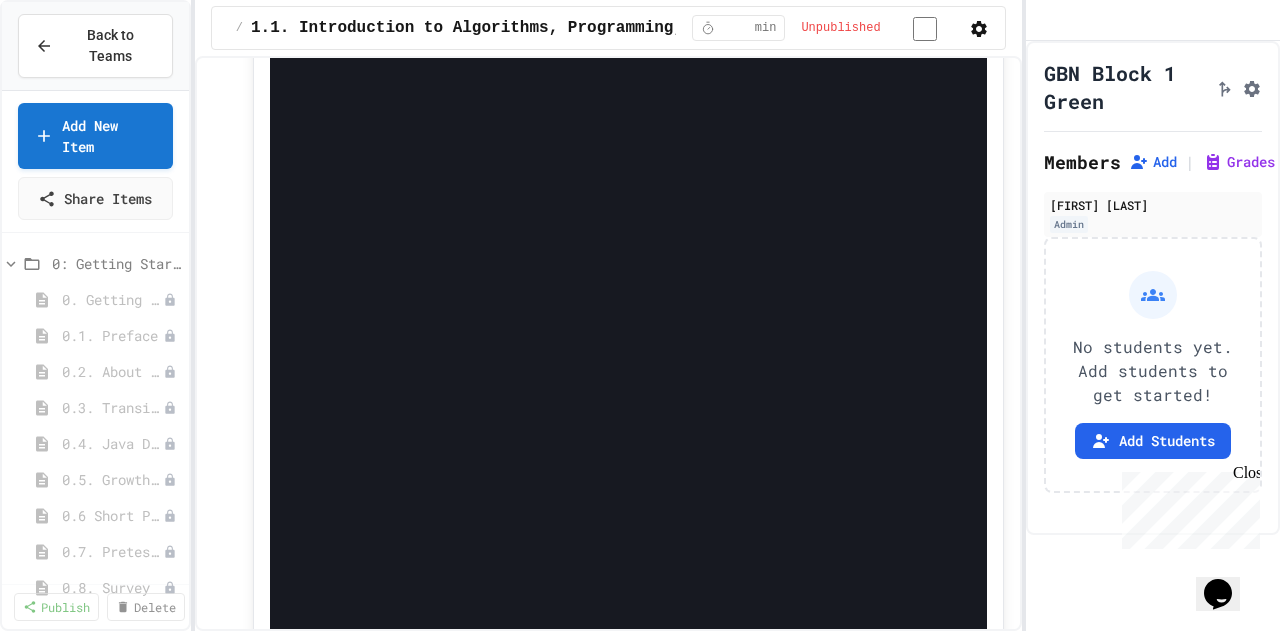scroll, scrollTop: 11600, scrollLeft: 0, axis: vertical 